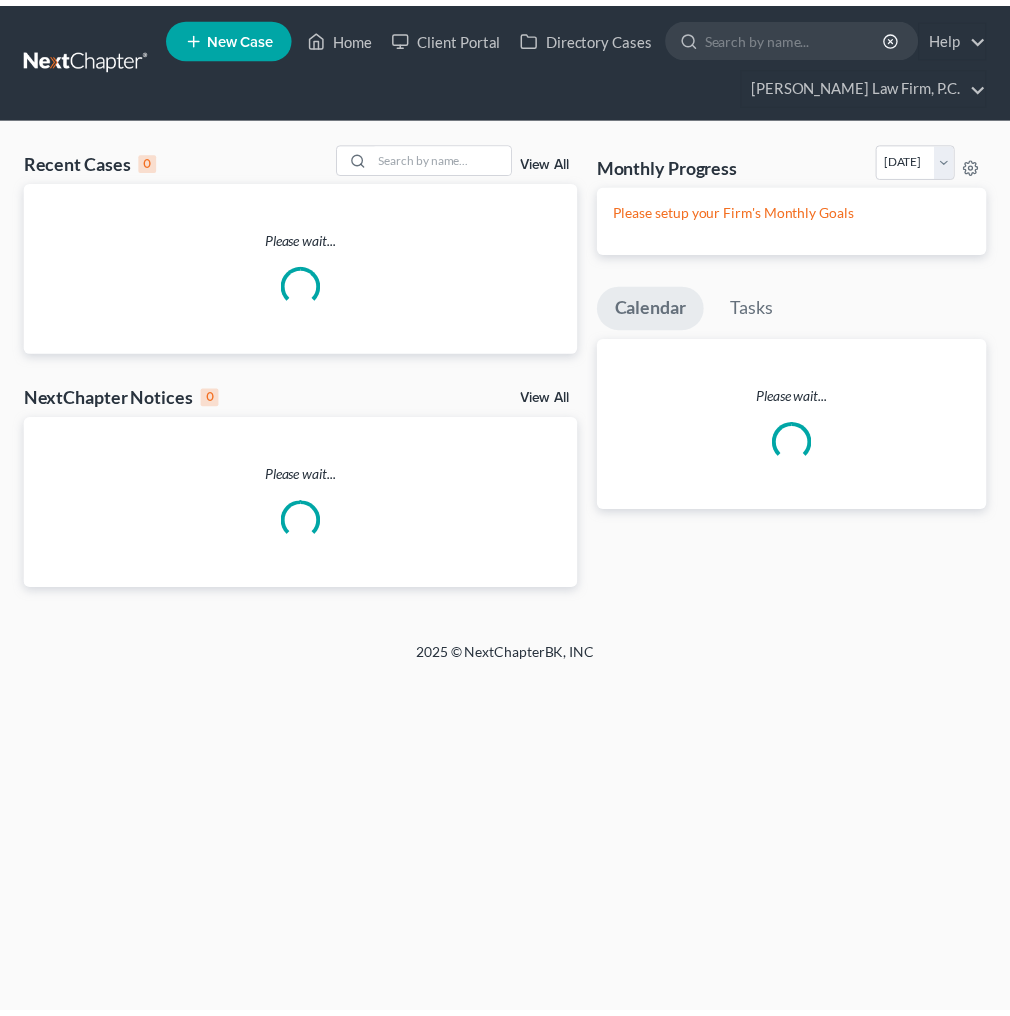 scroll, scrollTop: 0, scrollLeft: 0, axis: both 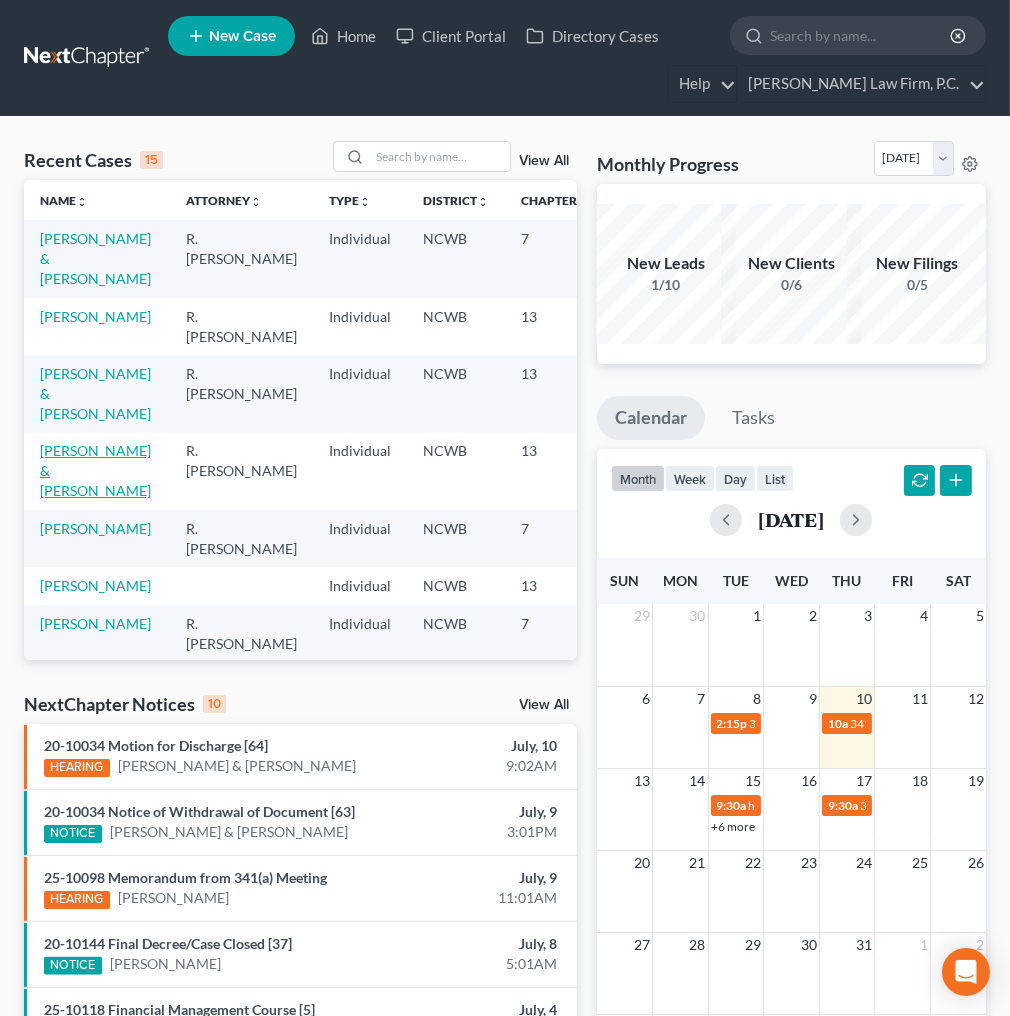 click on "[PERSON_NAME] & [PERSON_NAME]" at bounding box center [95, 470] 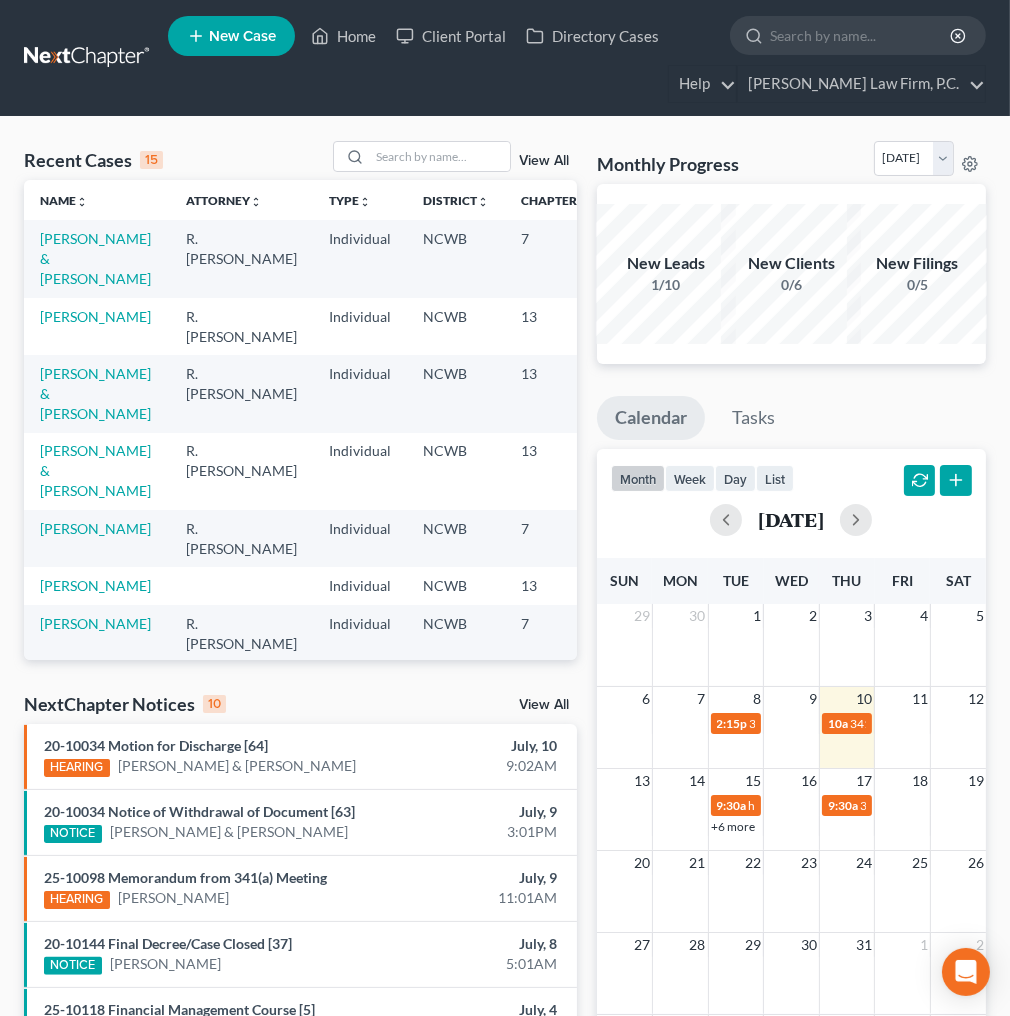 select on "3" 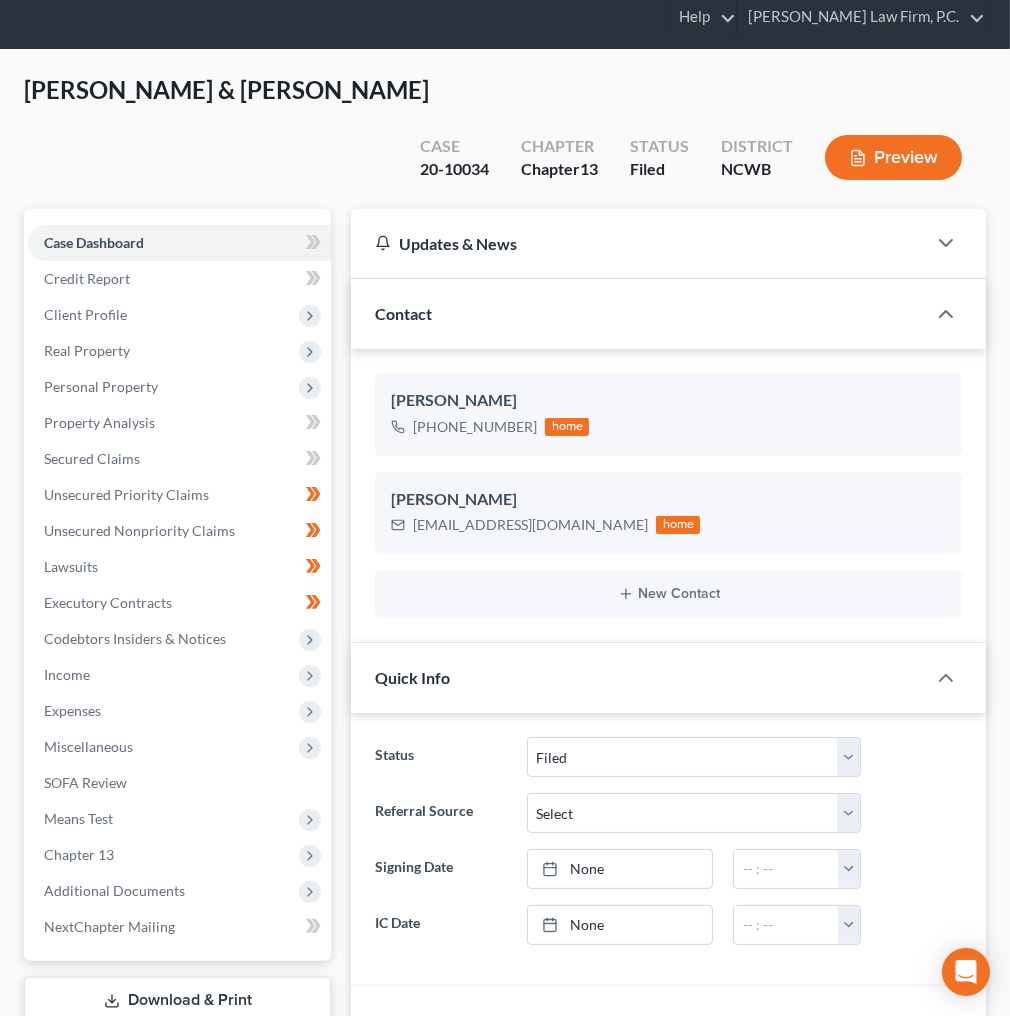 scroll, scrollTop: 160, scrollLeft: 0, axis: vertical 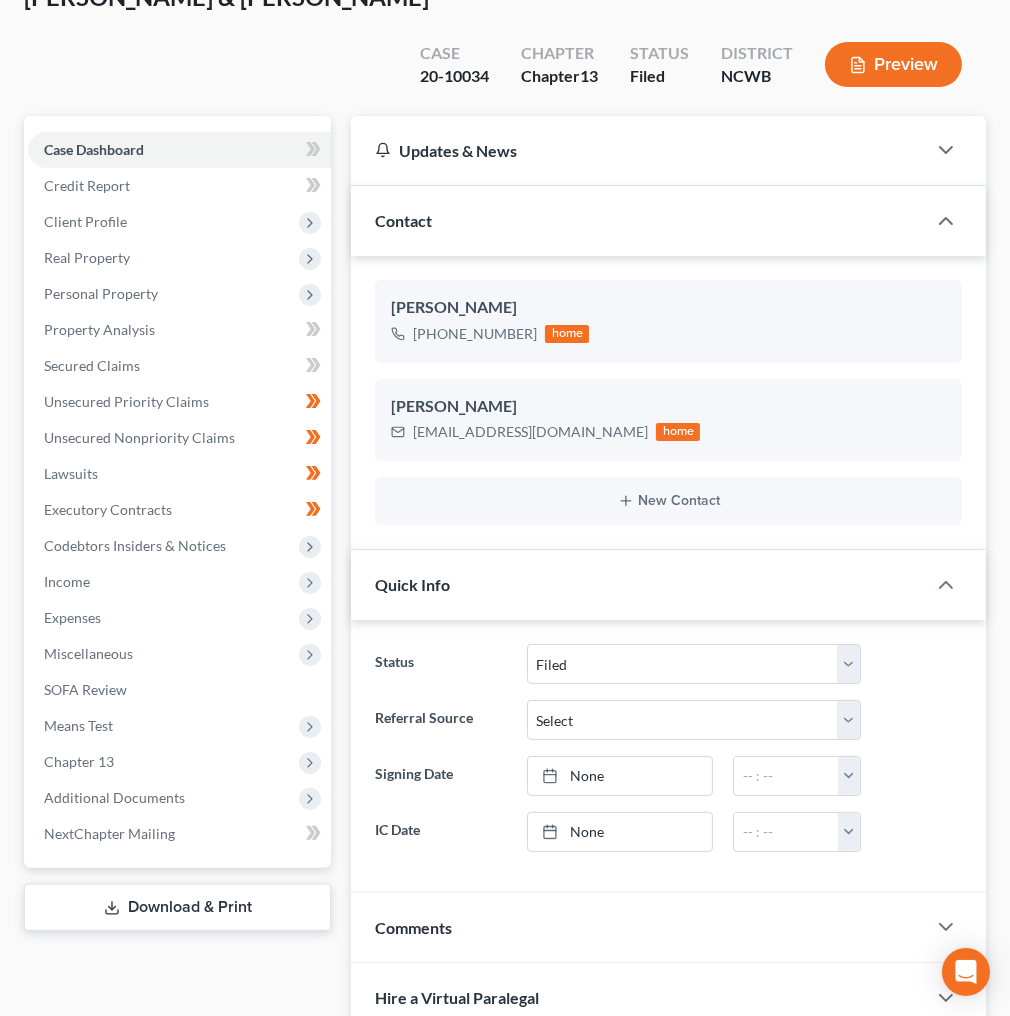 click on "Additional Documents" at bounding box center [179, 798] 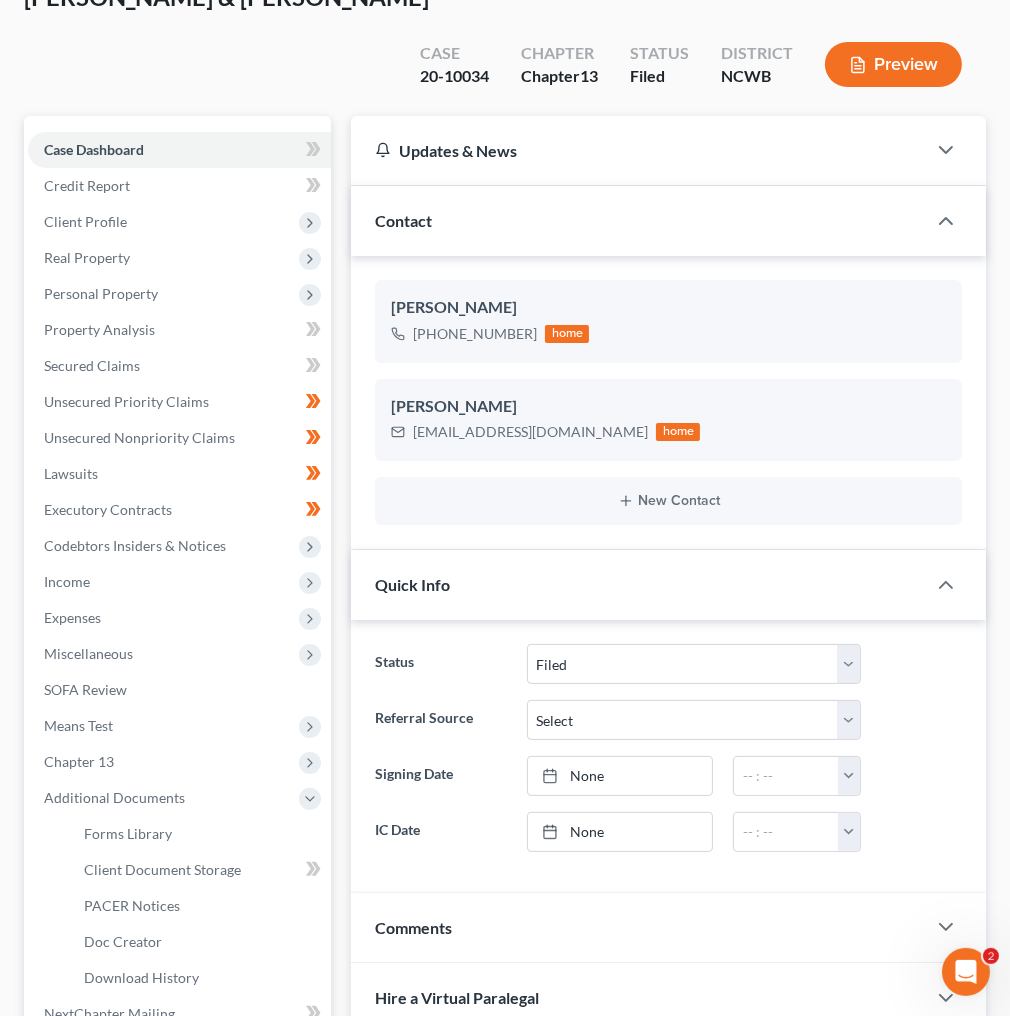 scroll, scrollTop: 0, scrollLeft: 0, axis: both 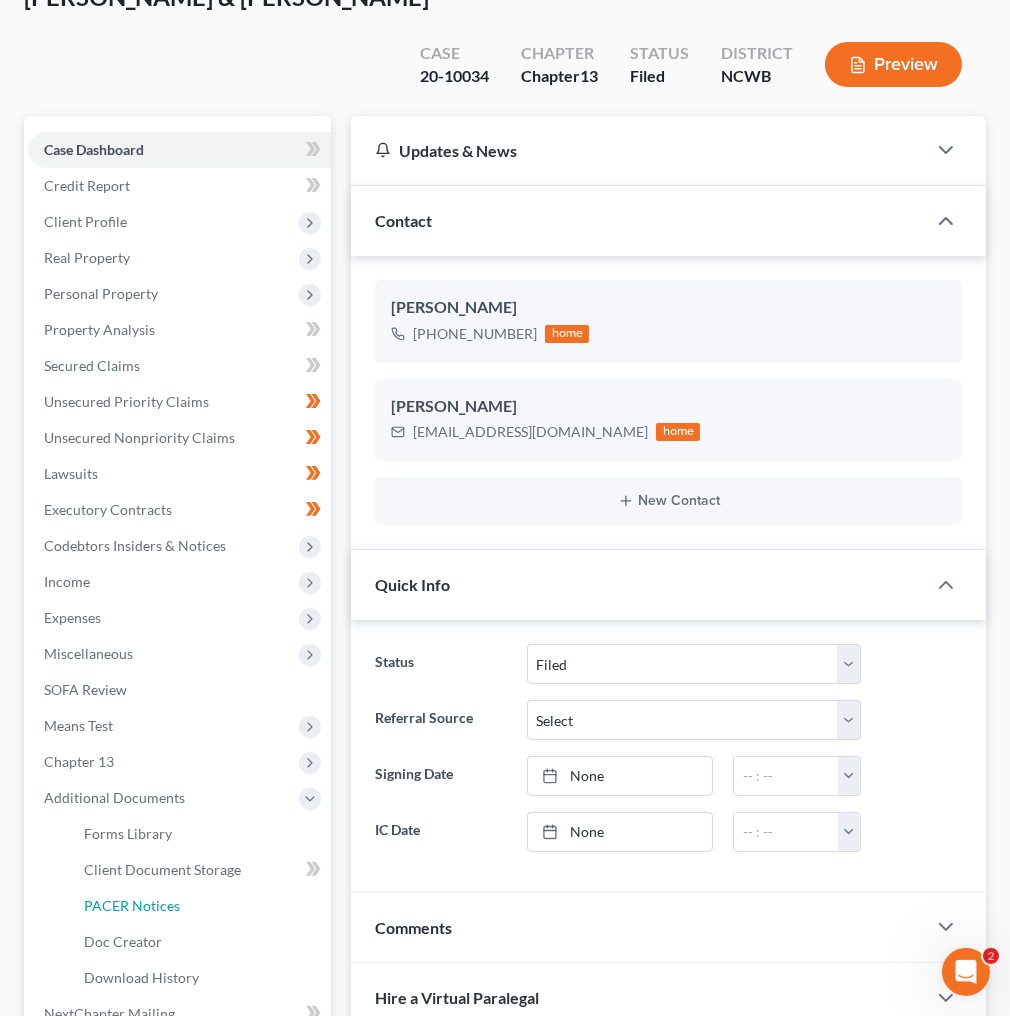 drag, startPoint x: 148, startPoint y: 857, endPoint x: 188, endPoint y: 832, distance: 47.169907 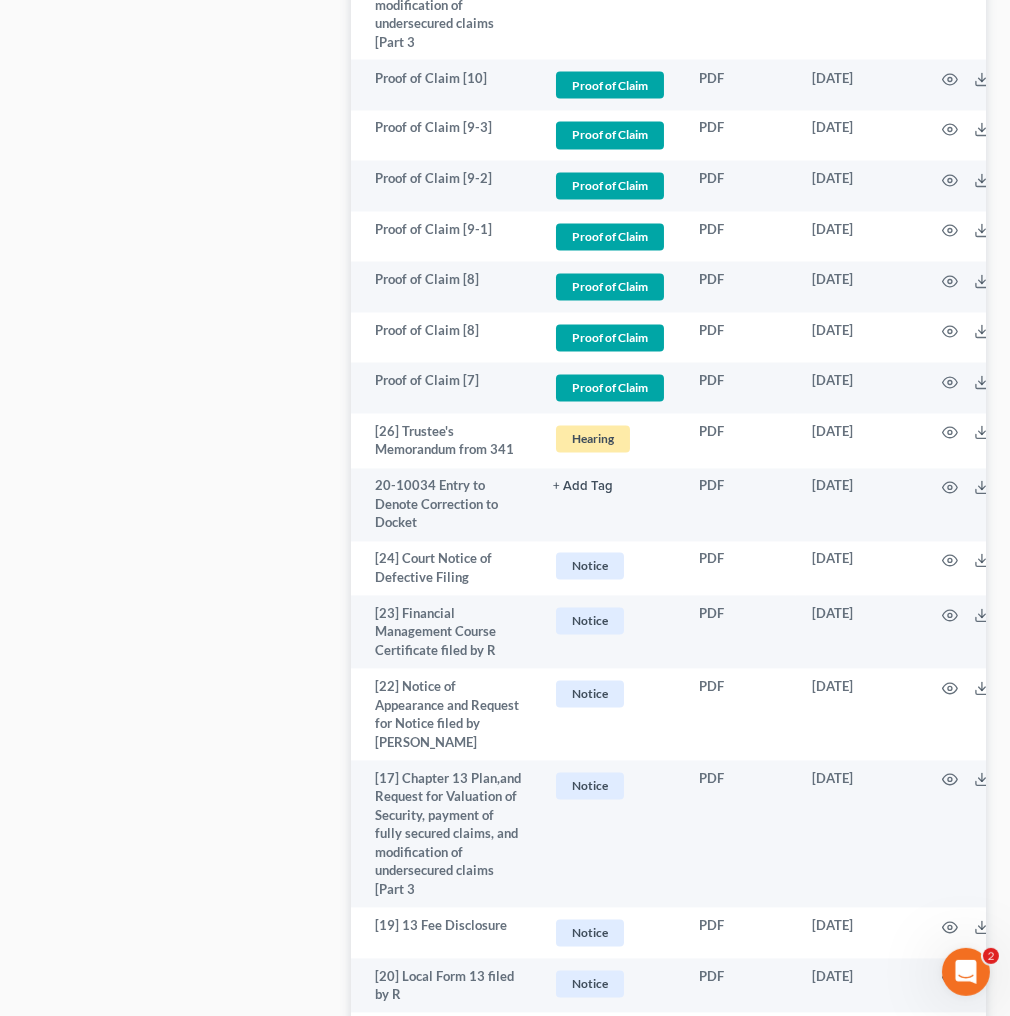 scroll, scrollTop: 4320, scrollLeft: 0, axis: vertical 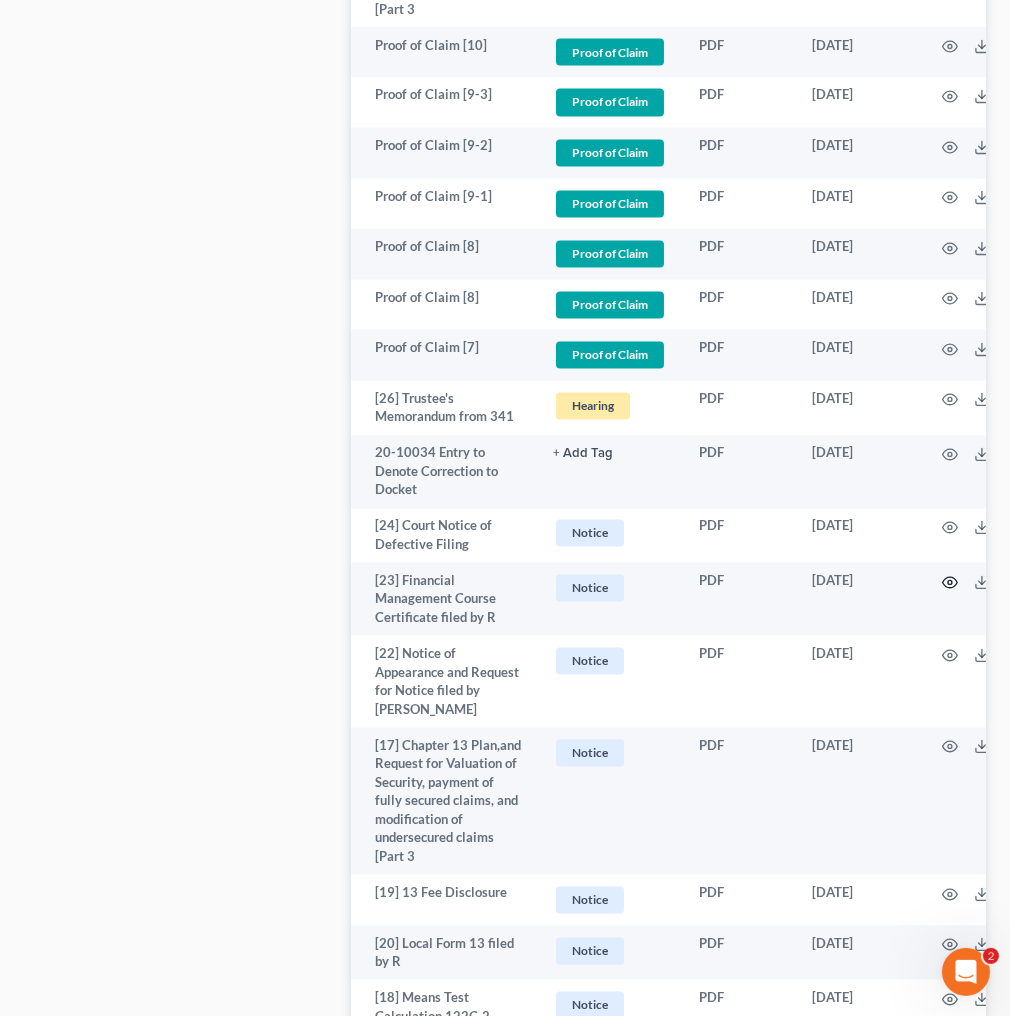 click 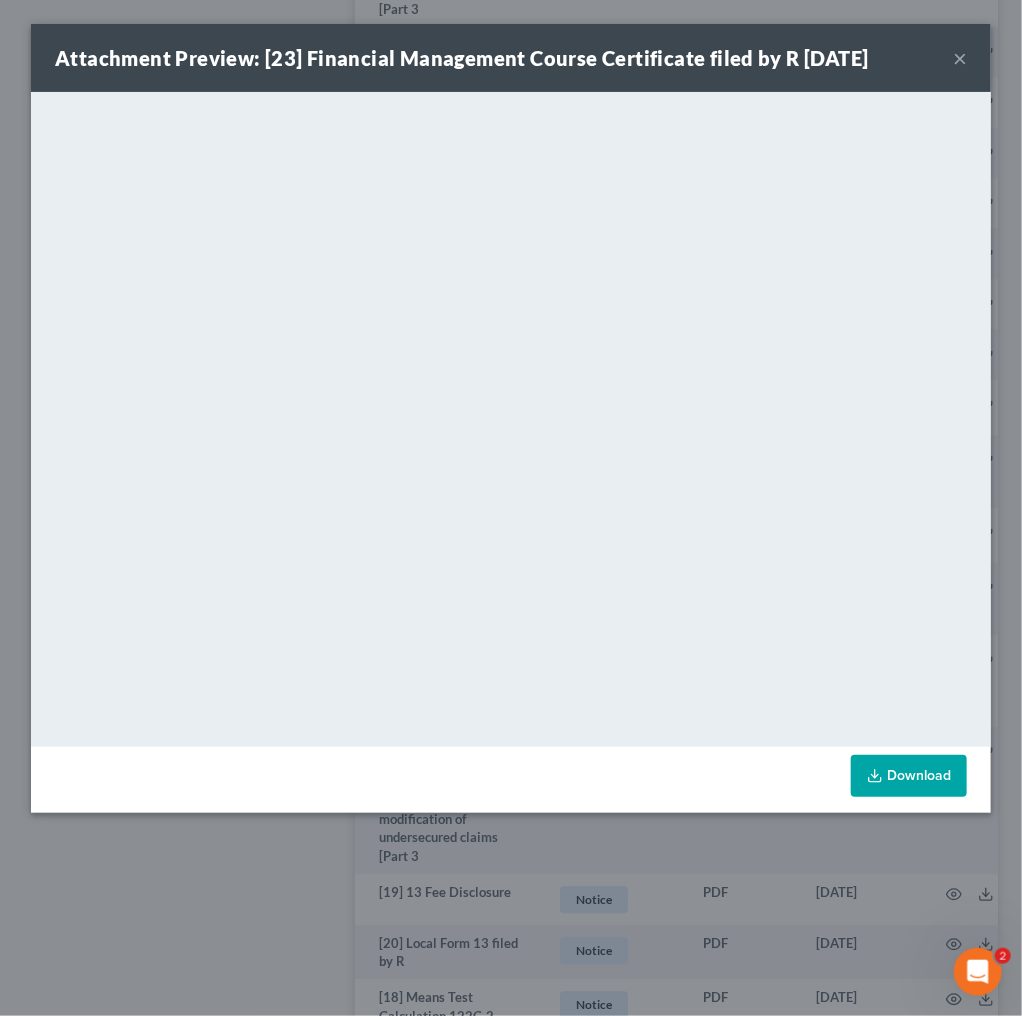 click on "×" at bounding box center [960, 58] 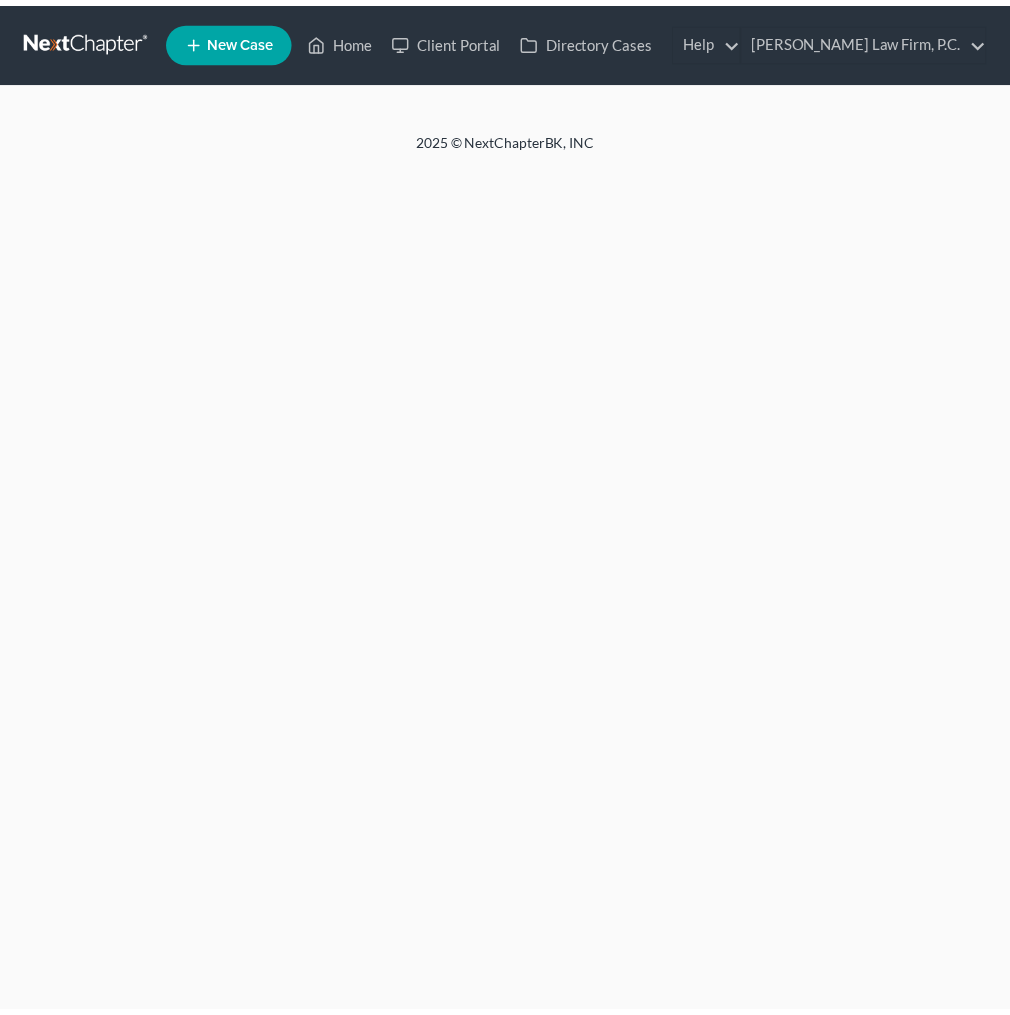 scroll, scrollTop: 0, scrollLeft: 0, axis: both 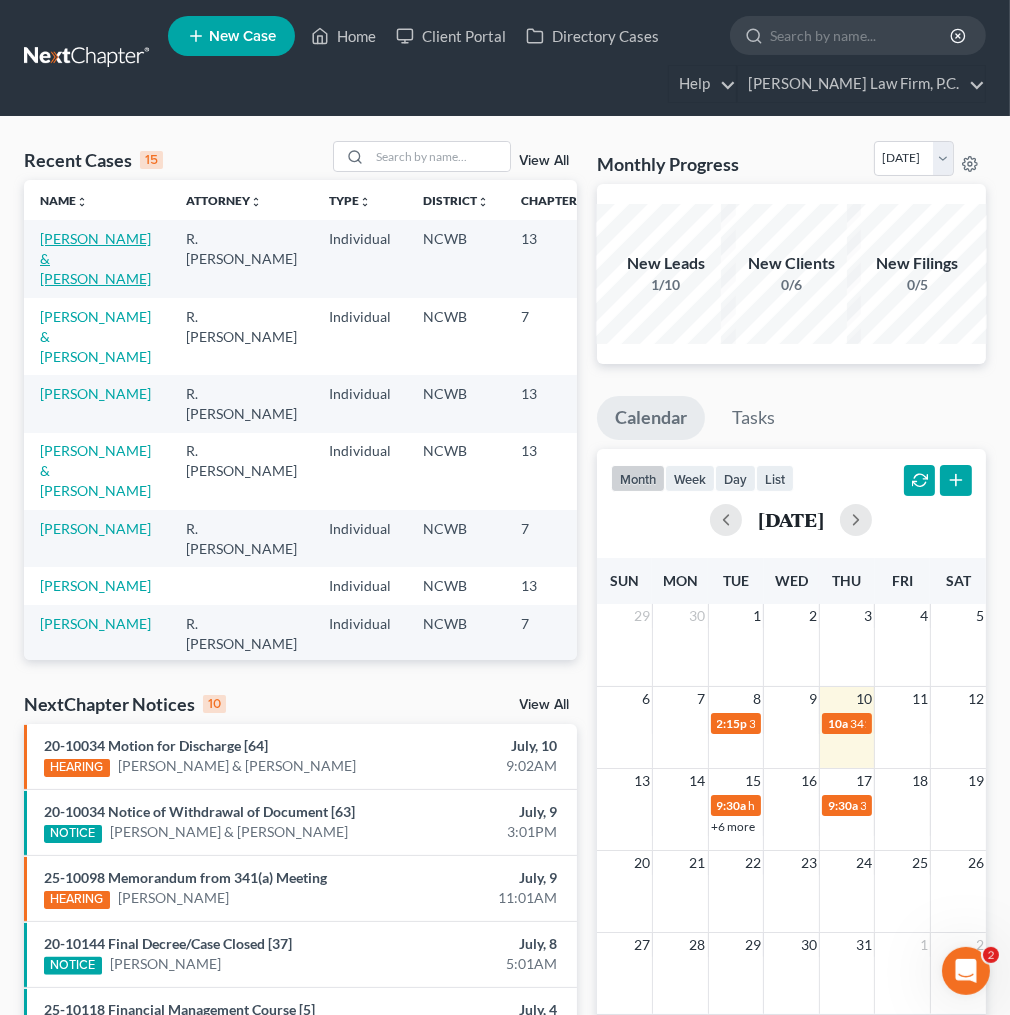 click on "[PERSON_NAME] & [PERSON_NAME]" at bounding box center [95, 258] 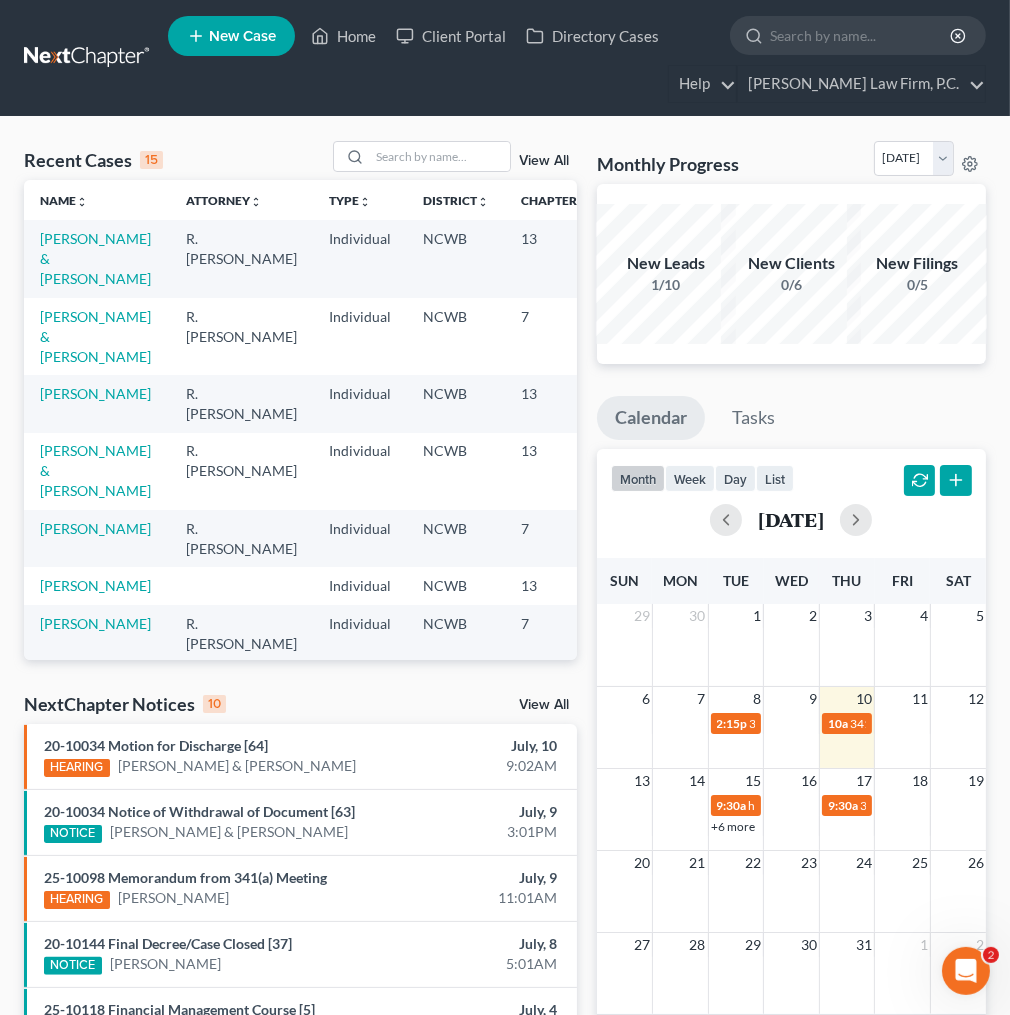 select on "3" 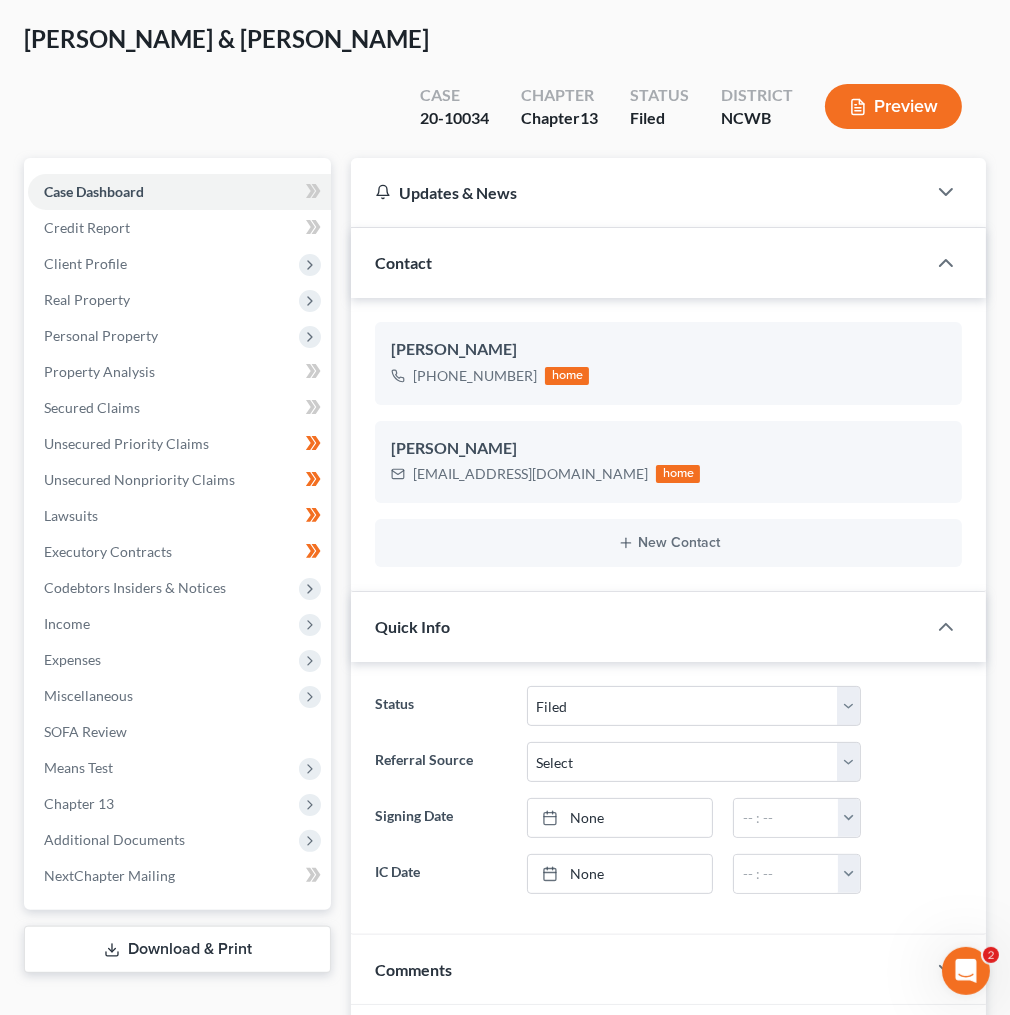 scroll, scrollTop: 320, scrollLeft: 0, axis: vertical 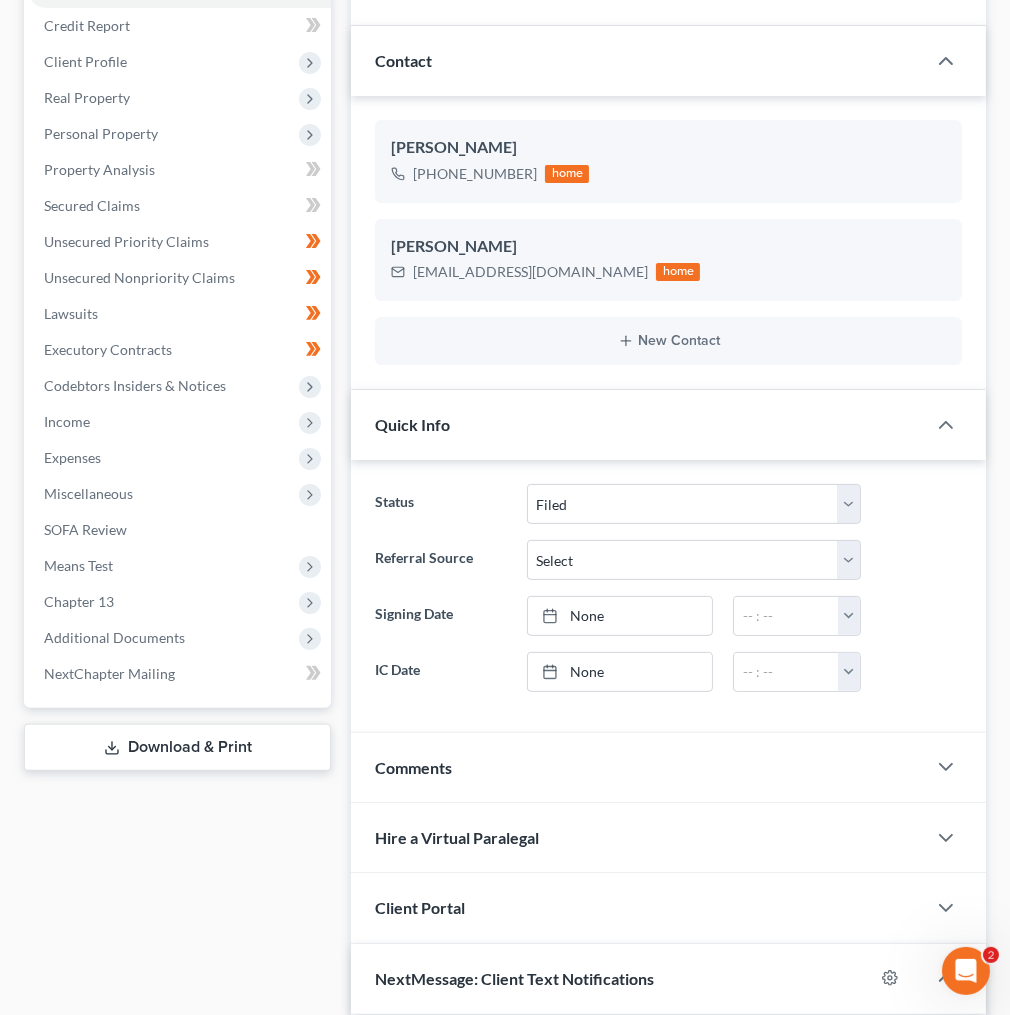 click on "Additional Documents" at bounding box center [114, 637] 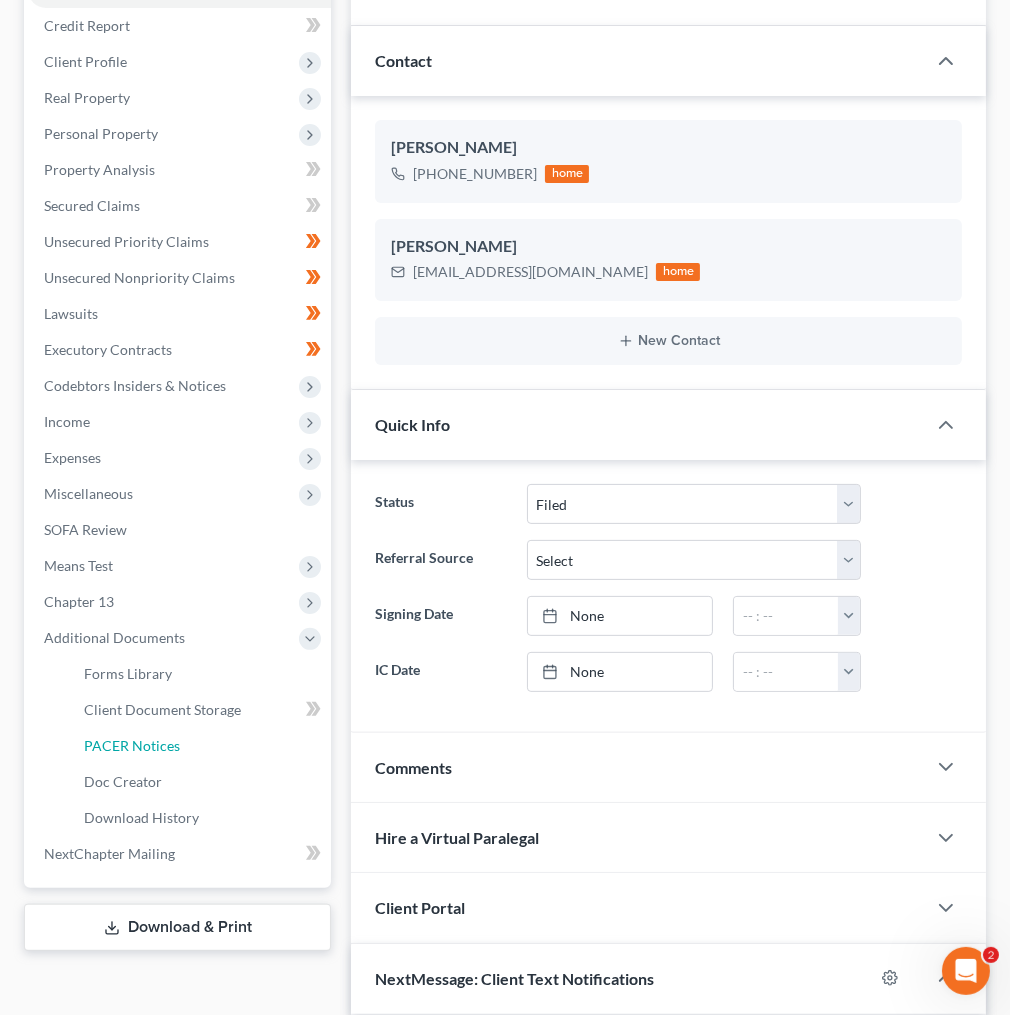 click on "PACER Notices" at bounding box center [132, 745] 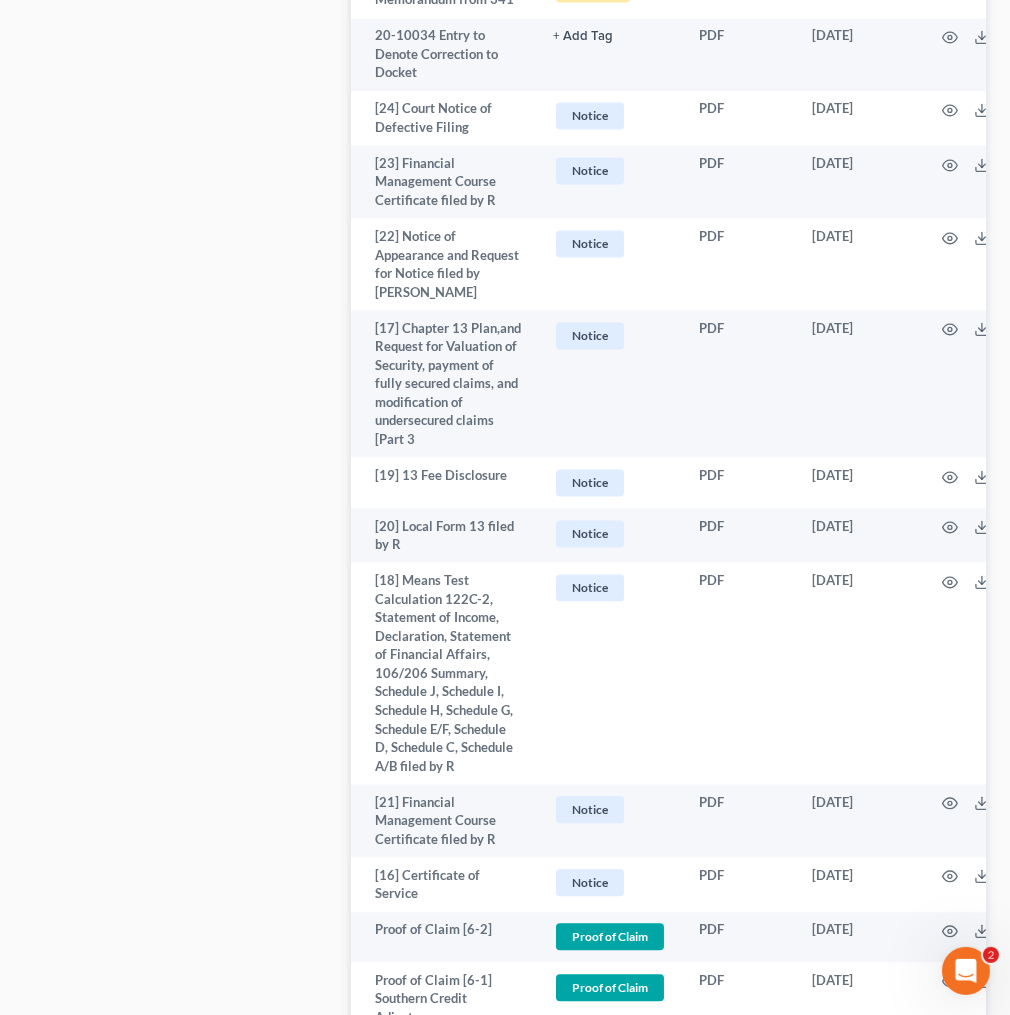 scroll, scrollTop: 5180, scrollLeft: 0, axis: vertical 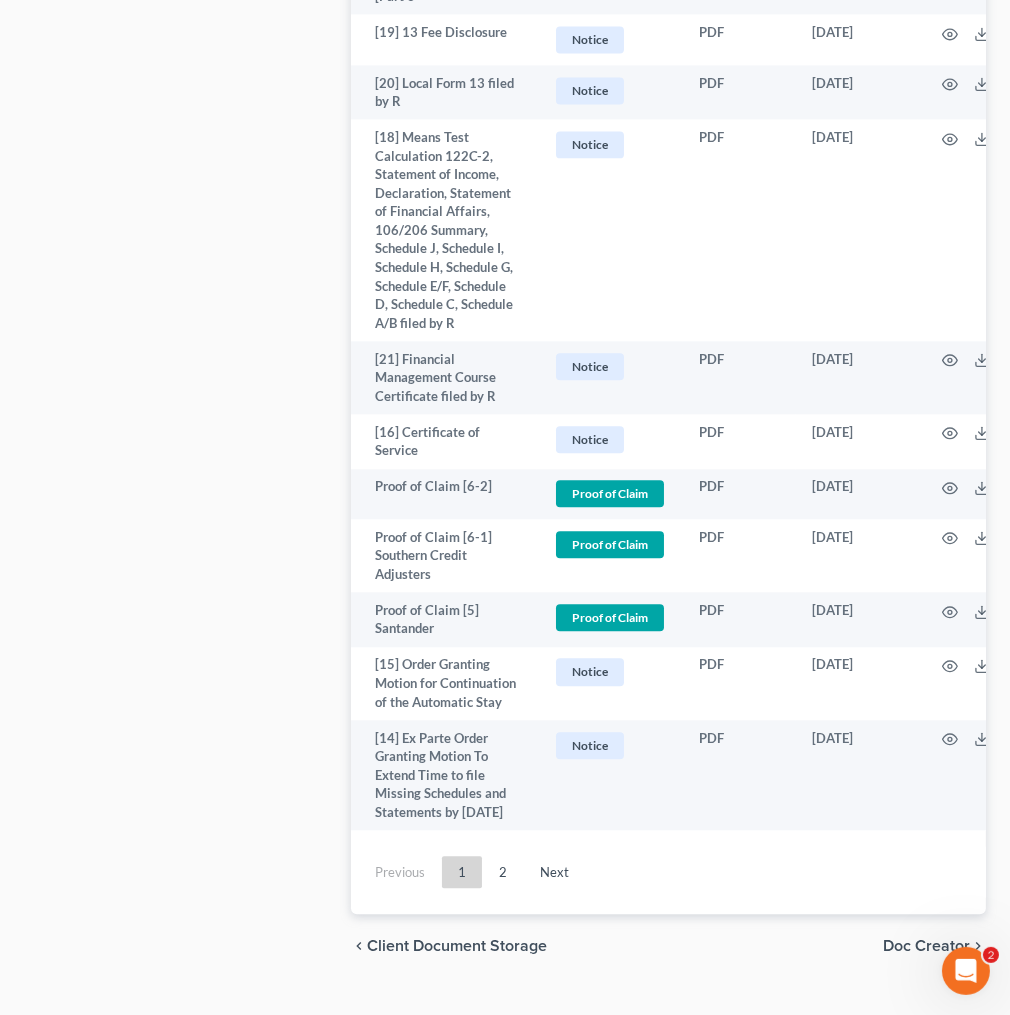 click on "2" at bounding box center (503, 872) 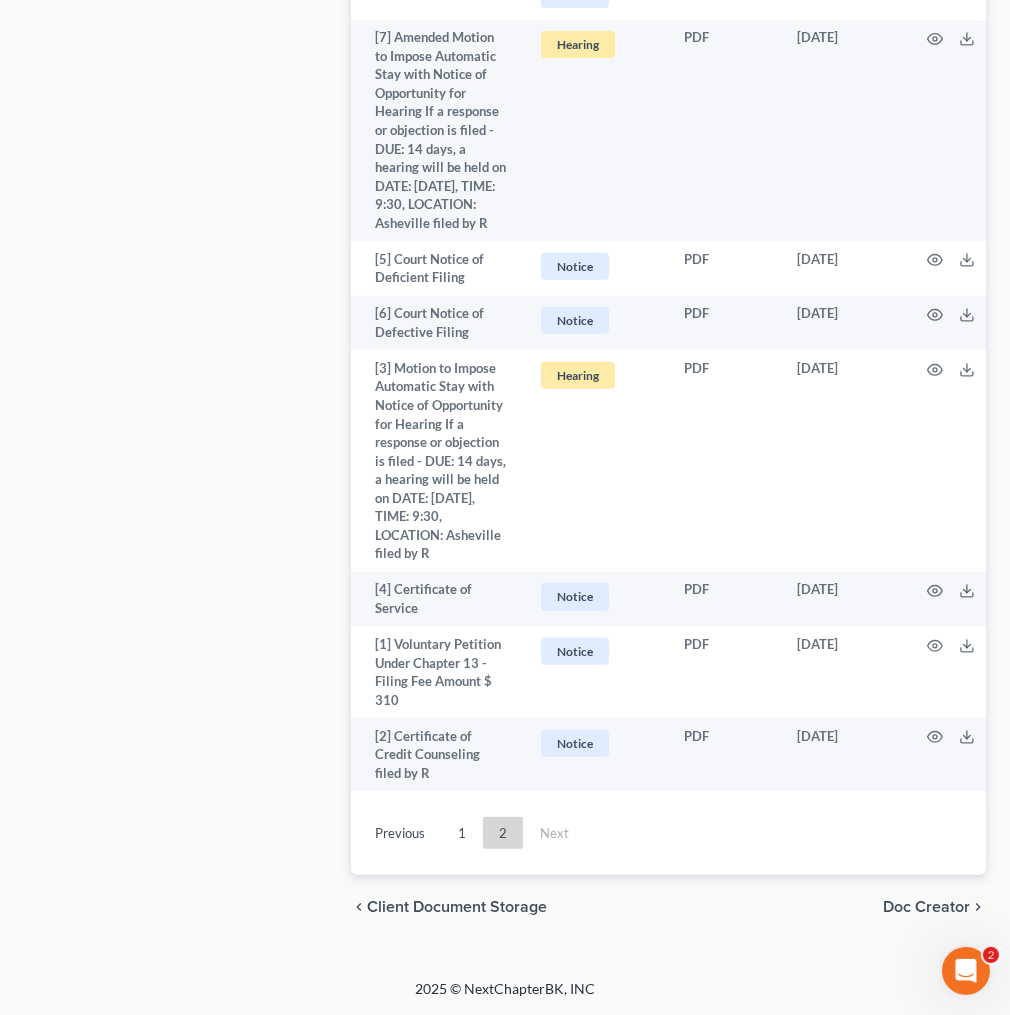 scroll, scrollTop: 1699, scrollLeft: 0, axis: vertical 